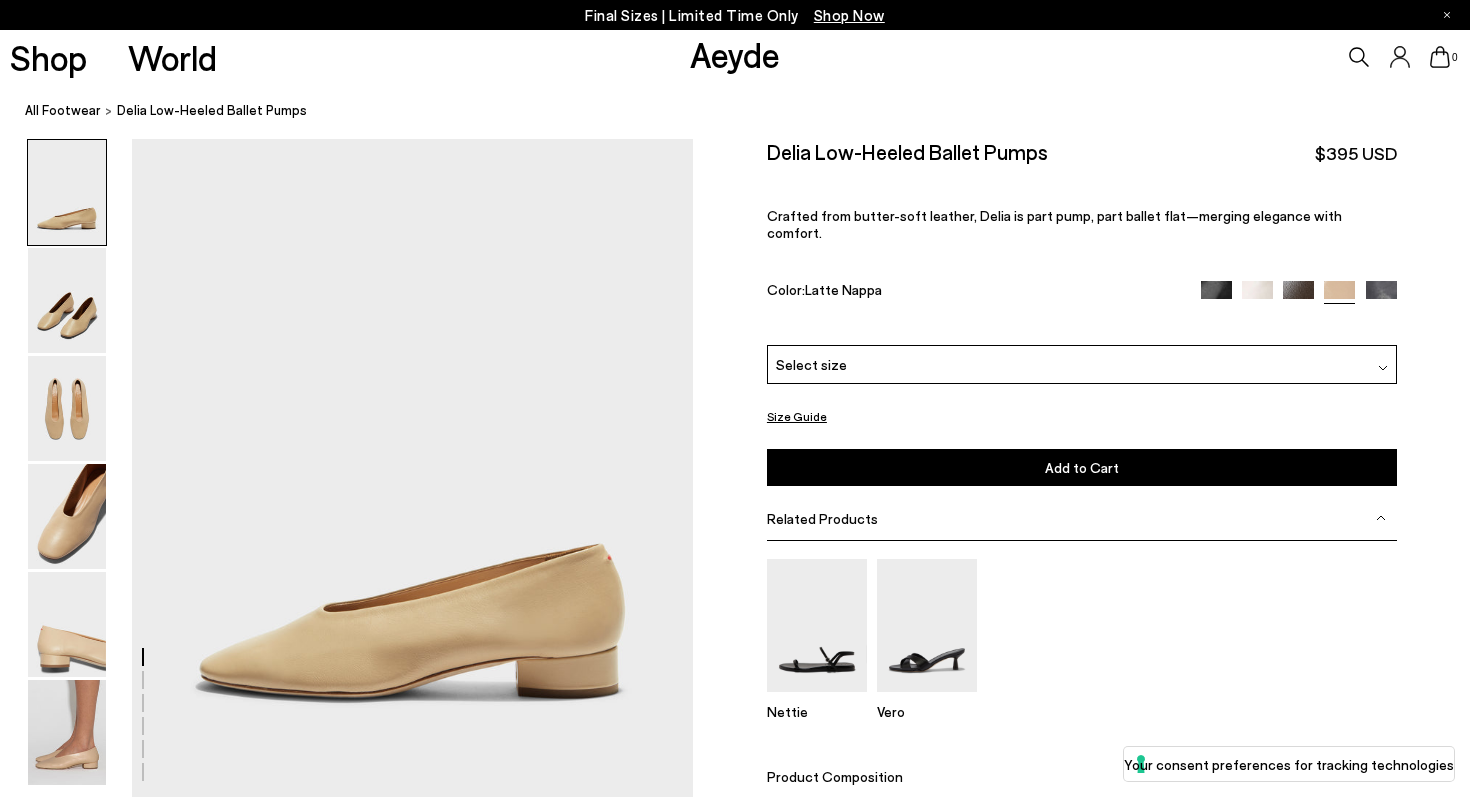 scroll, scrollTop: 0, scrollLeft: 0, axis: both 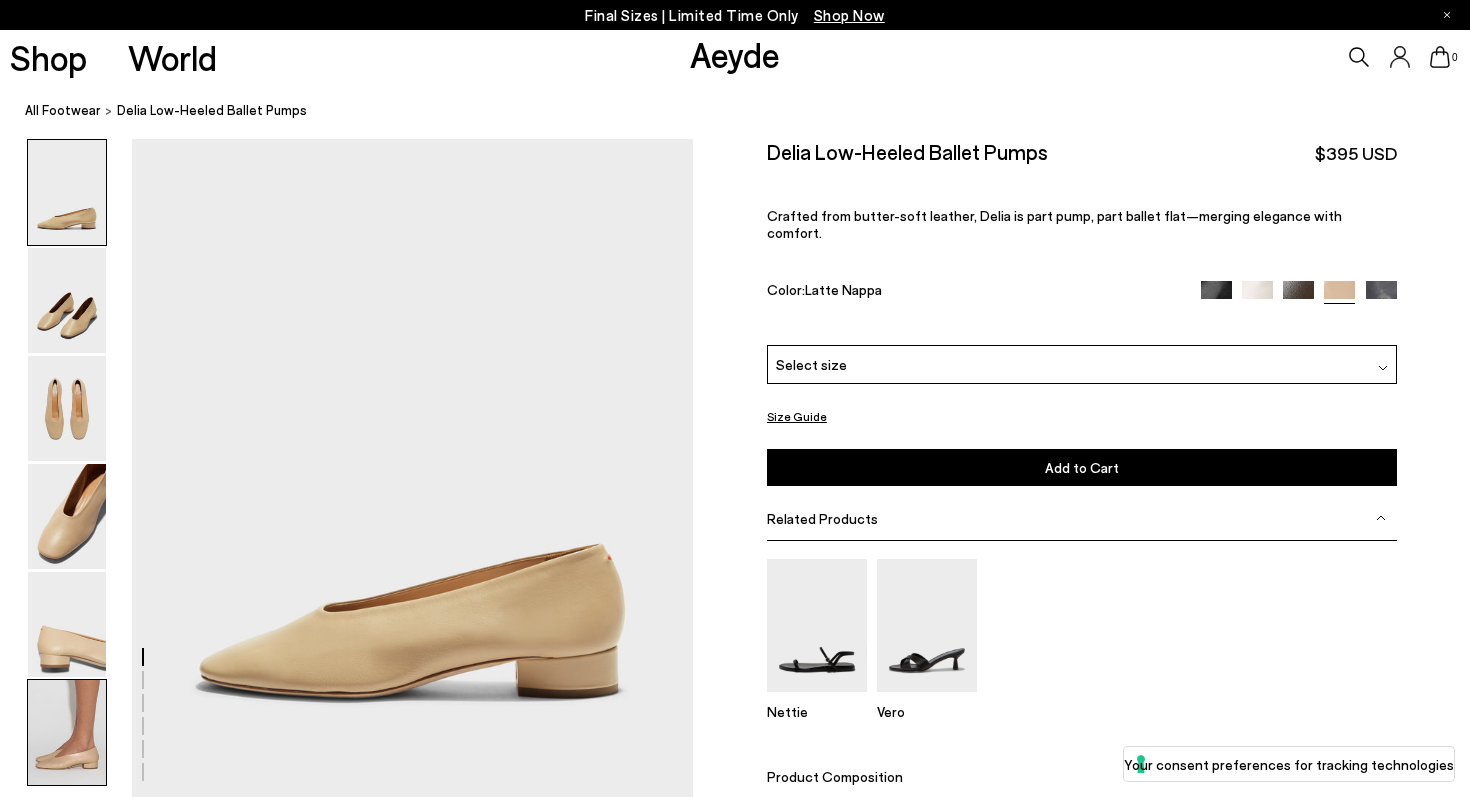 click at bounding box center [67, 732] 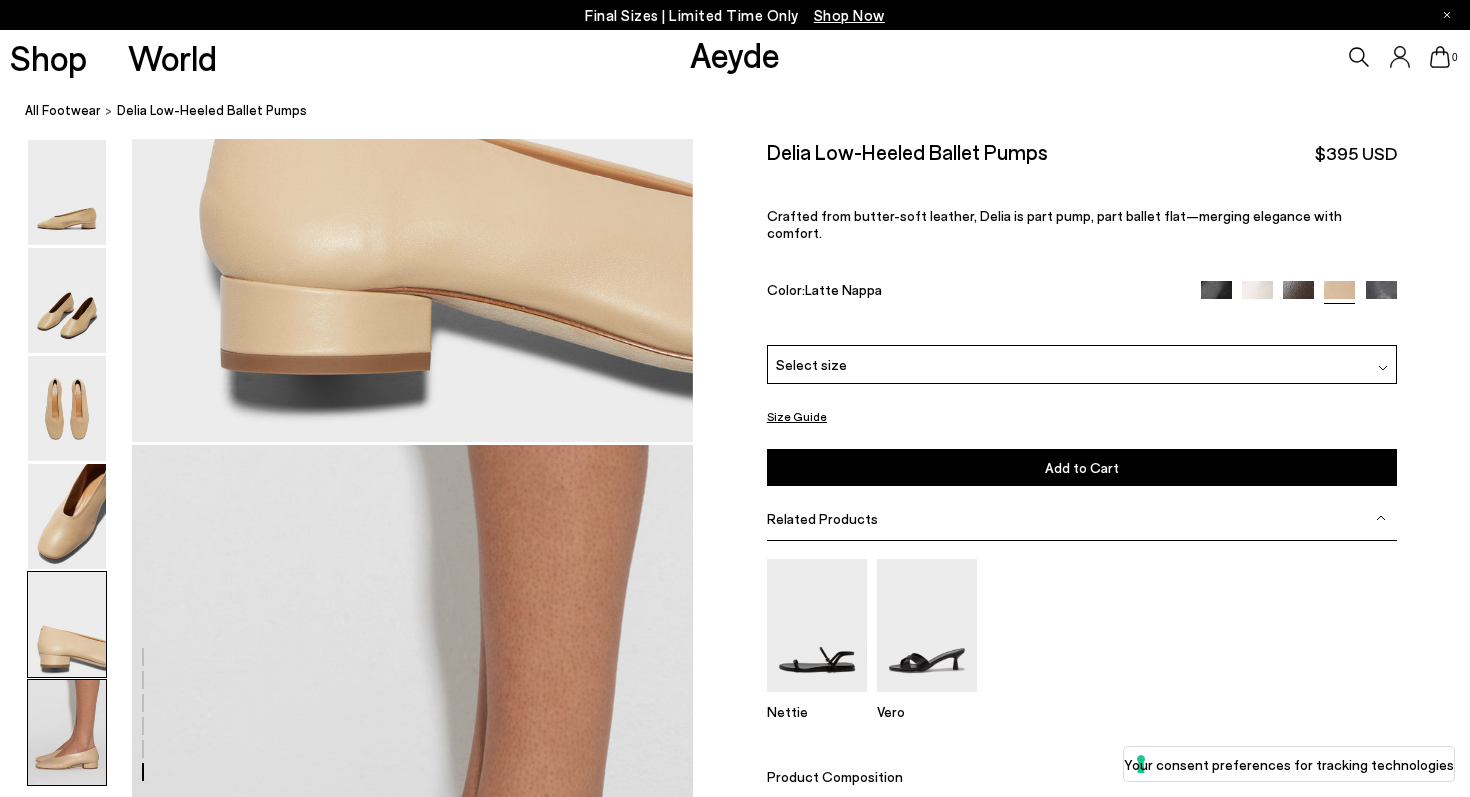 scroll, scrollTop: 3806, scrollLeft: 0, axis: vertical 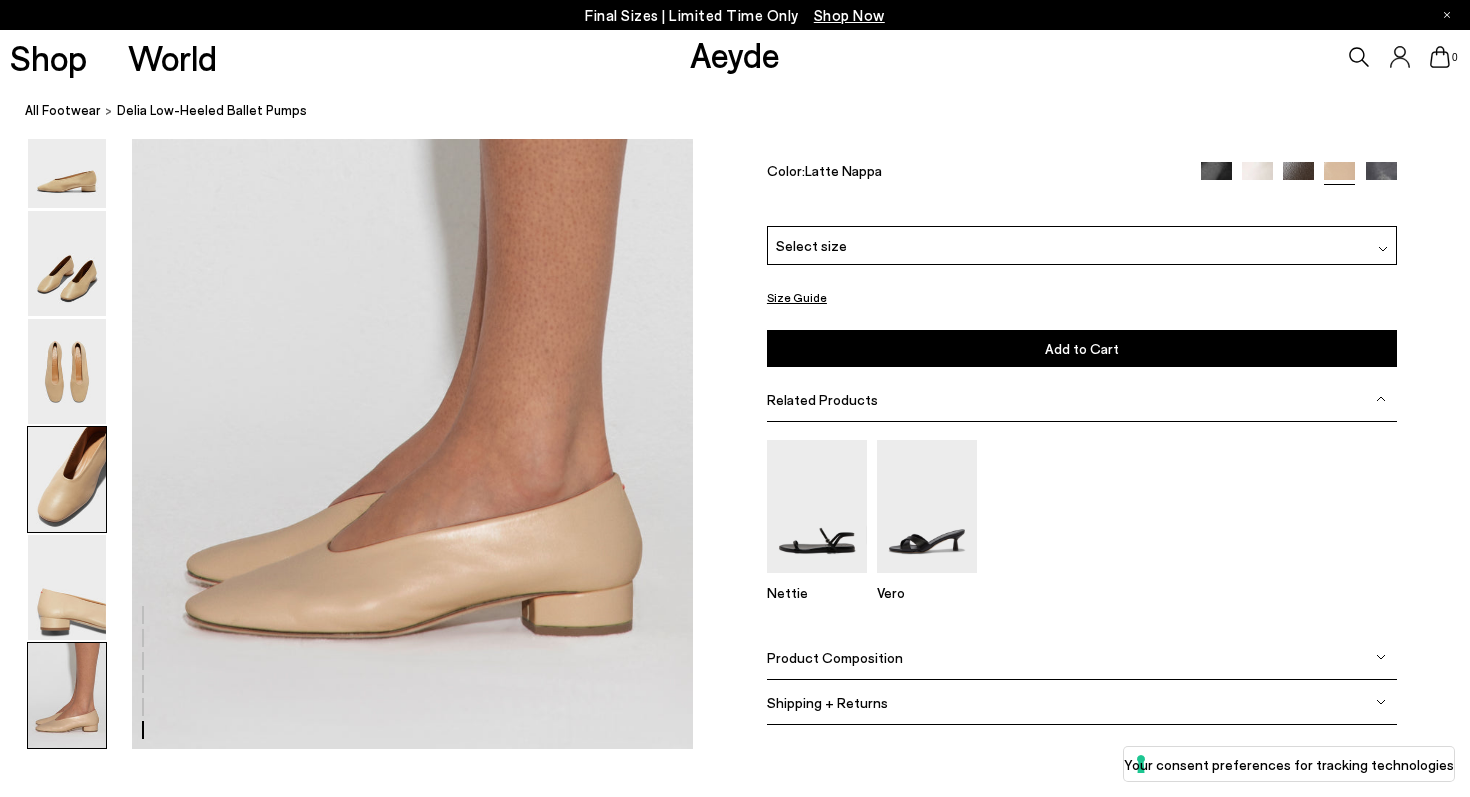 click at bounding box center [67, 479] 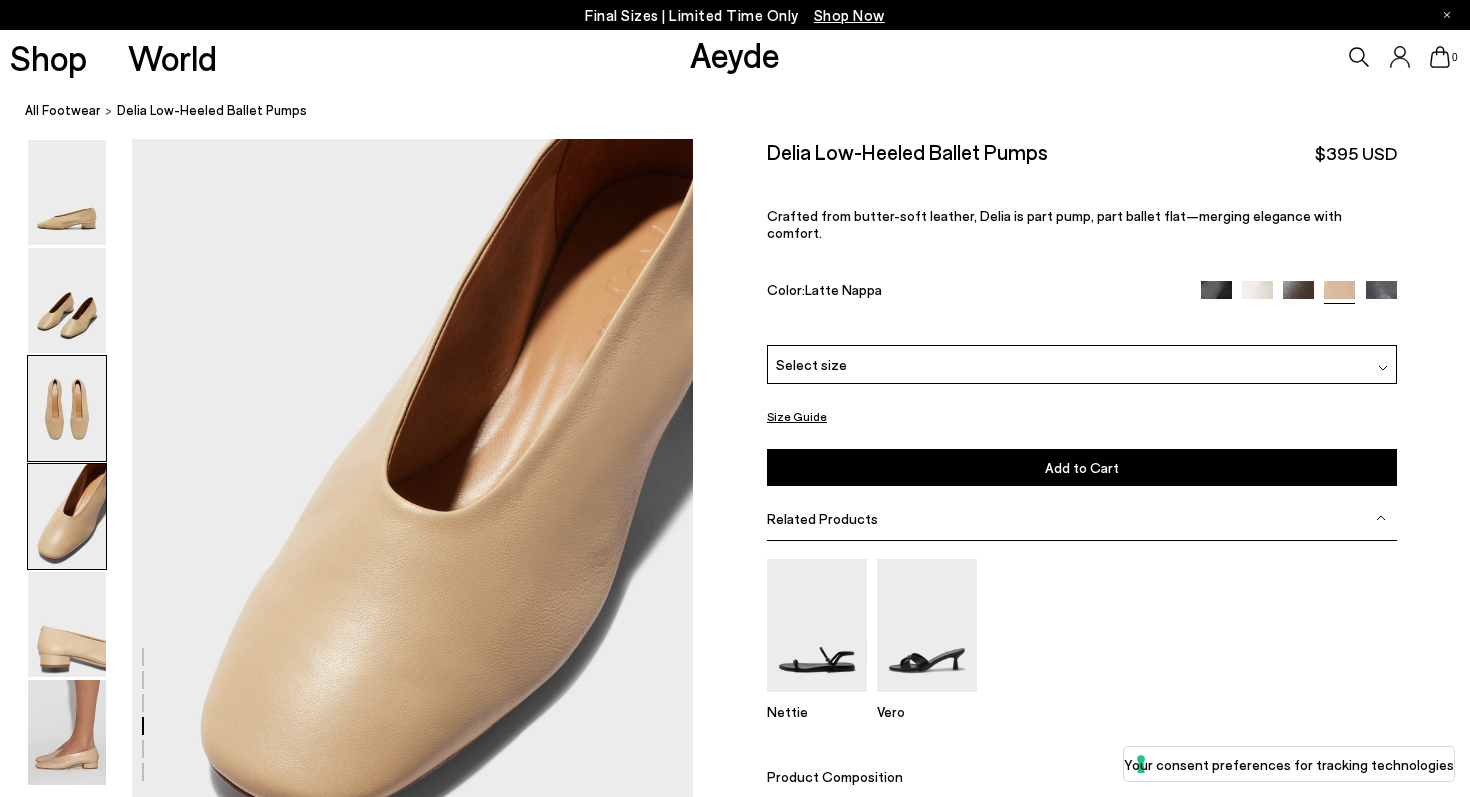 click at bounding box center [67, 408] 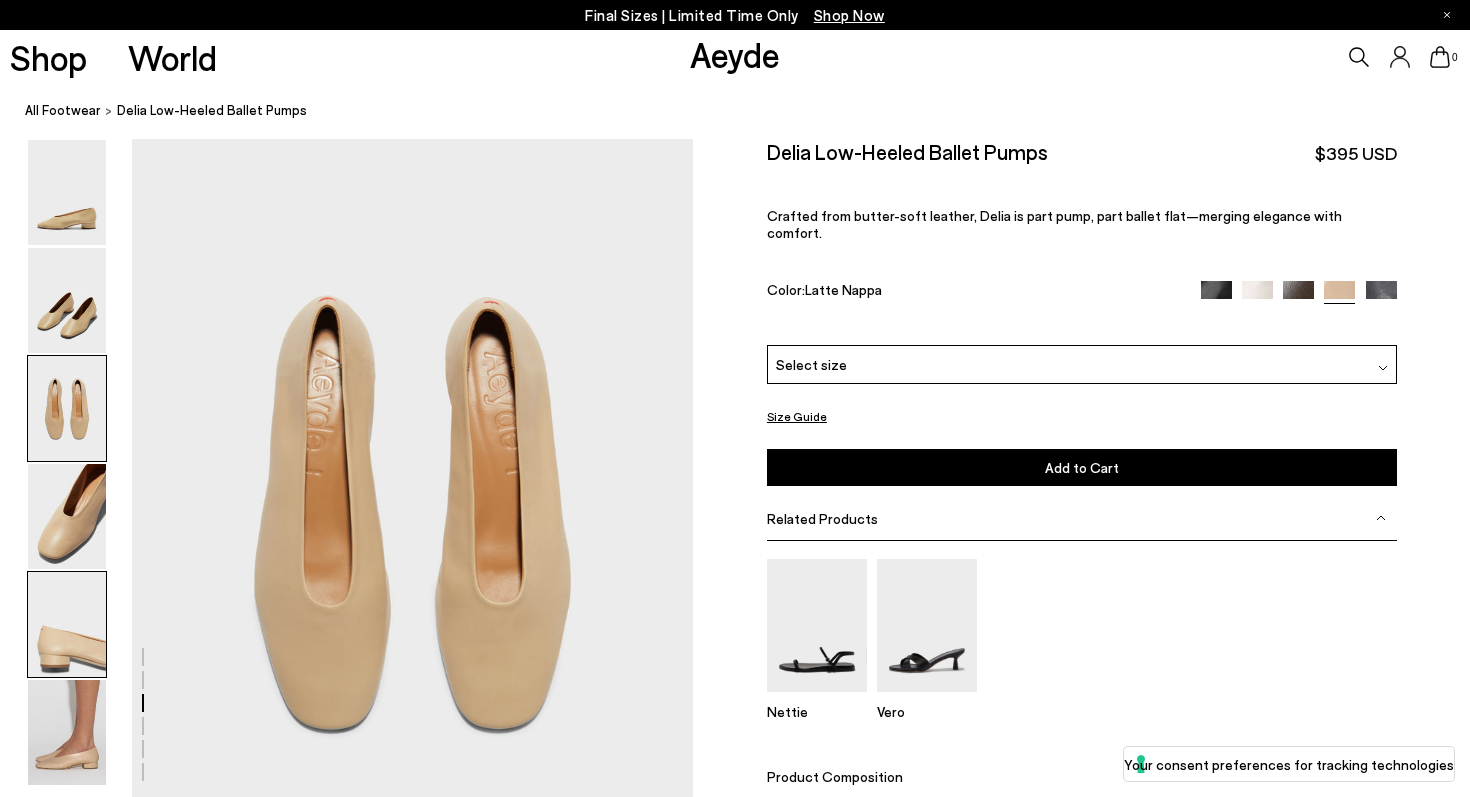 click at bounding box center (67, 624) 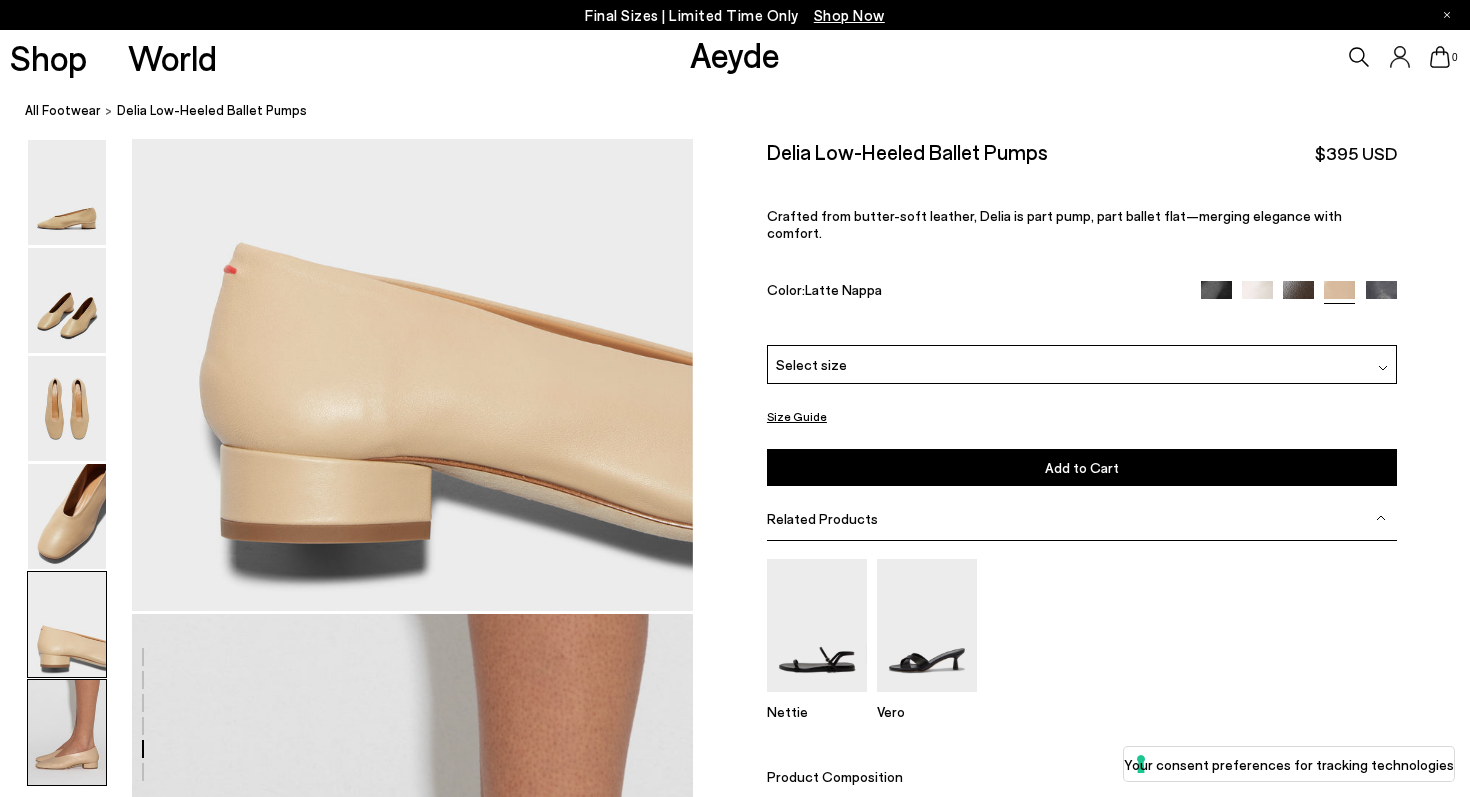 click at bounding box center (67, 732) 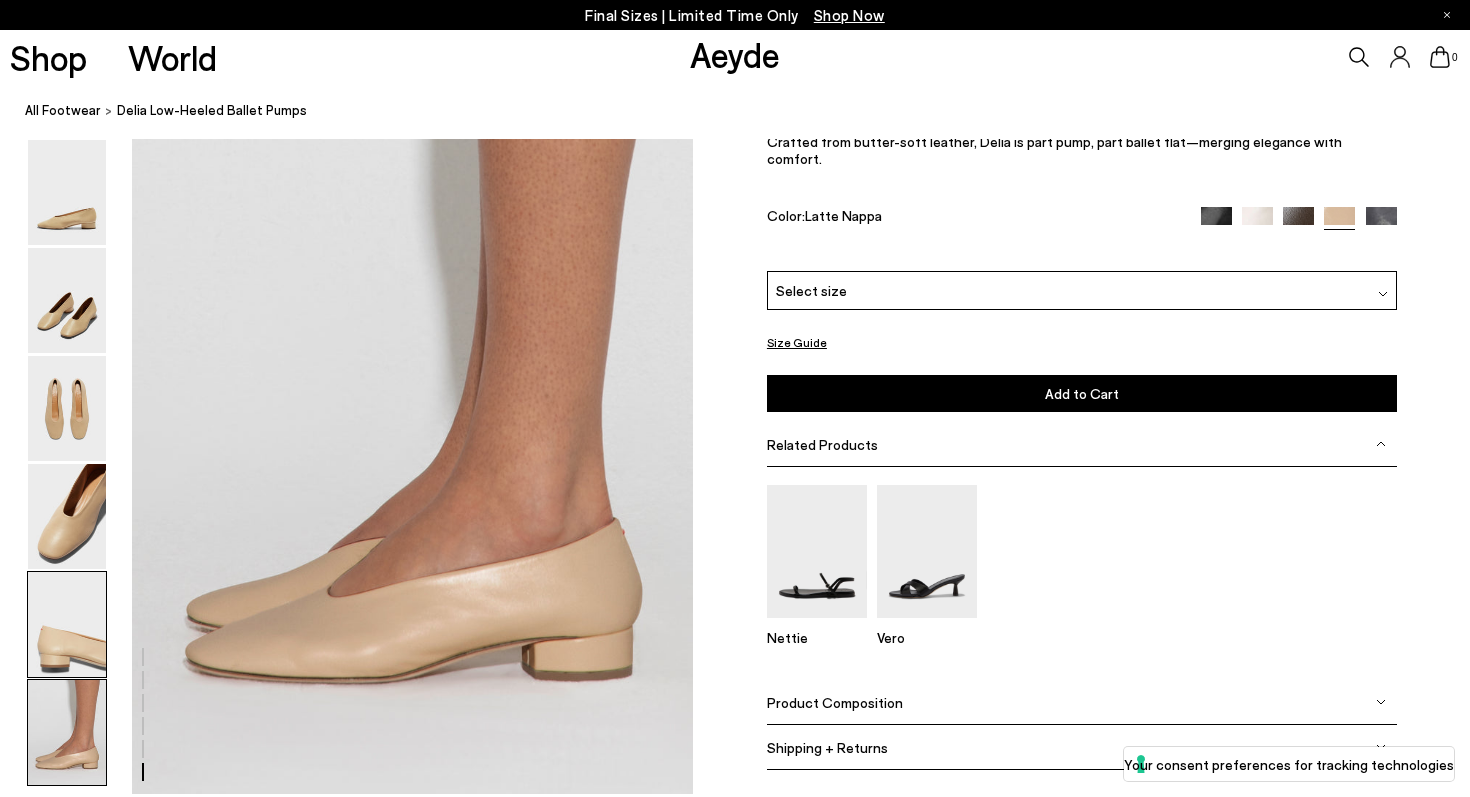 scroll, scrollTop: 3744, scrollLeft: 0, axis: vertical 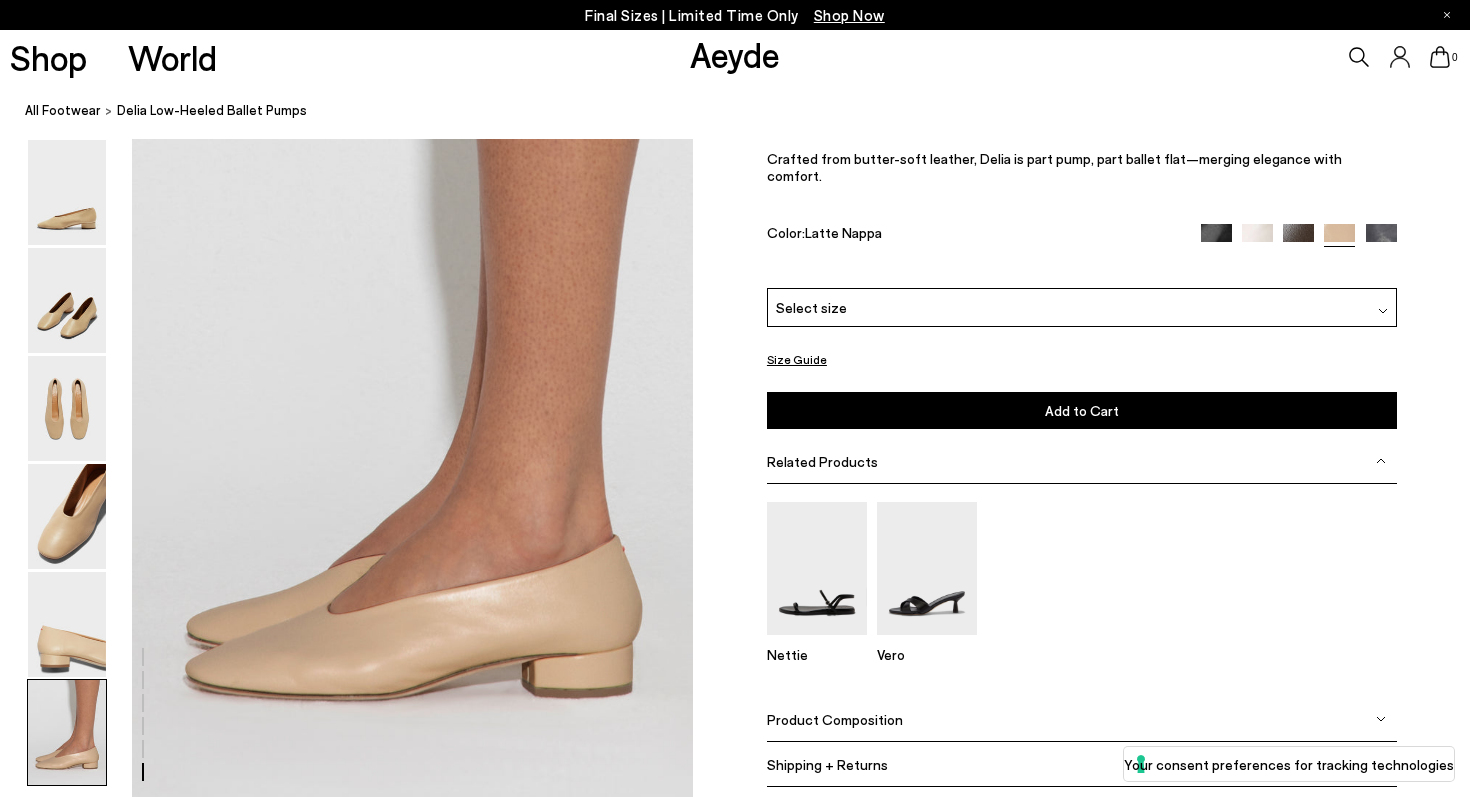 click at bounding box center [1298, 239] 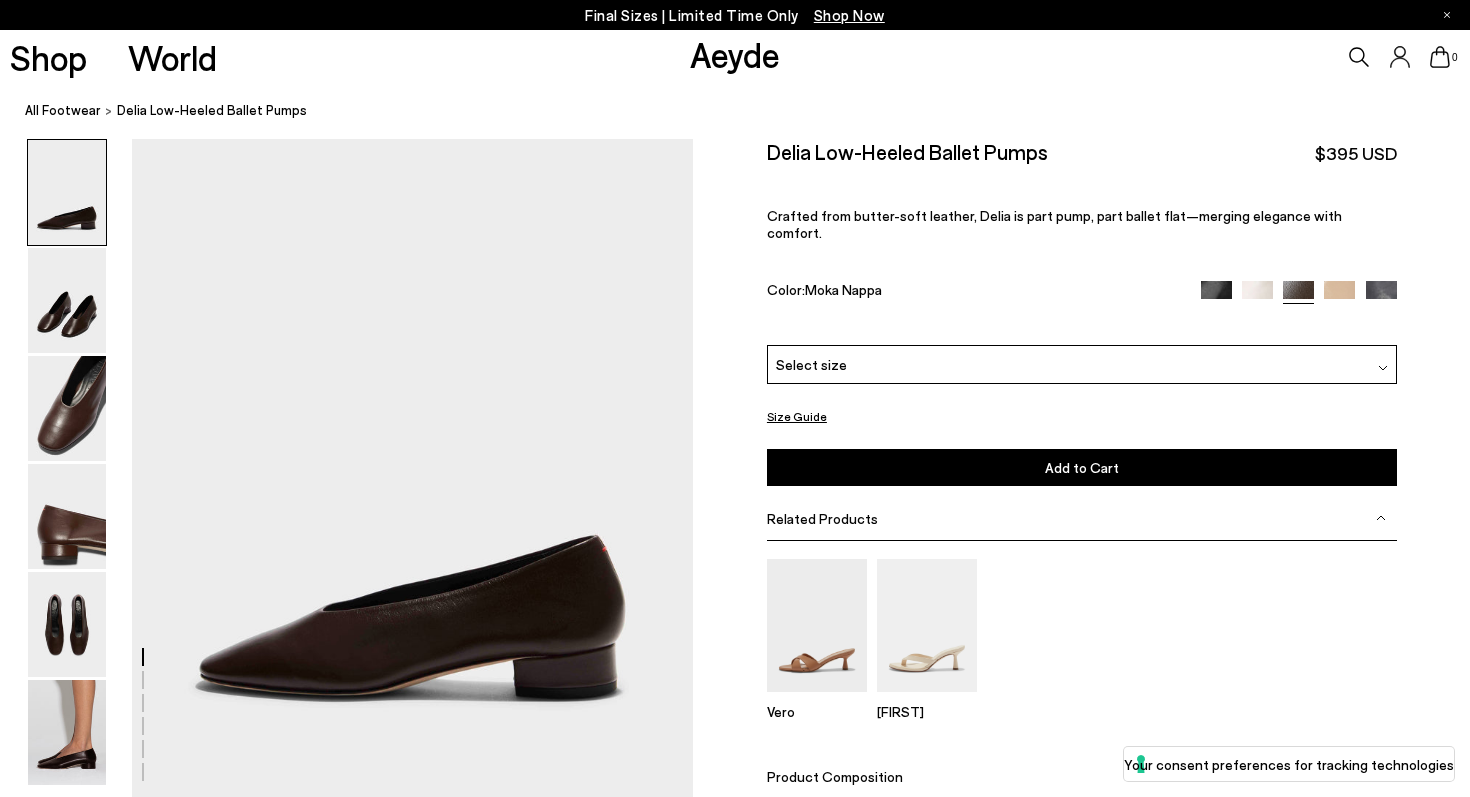 scroll, scrollTop: 0, scrollLeft: 0, axis: both 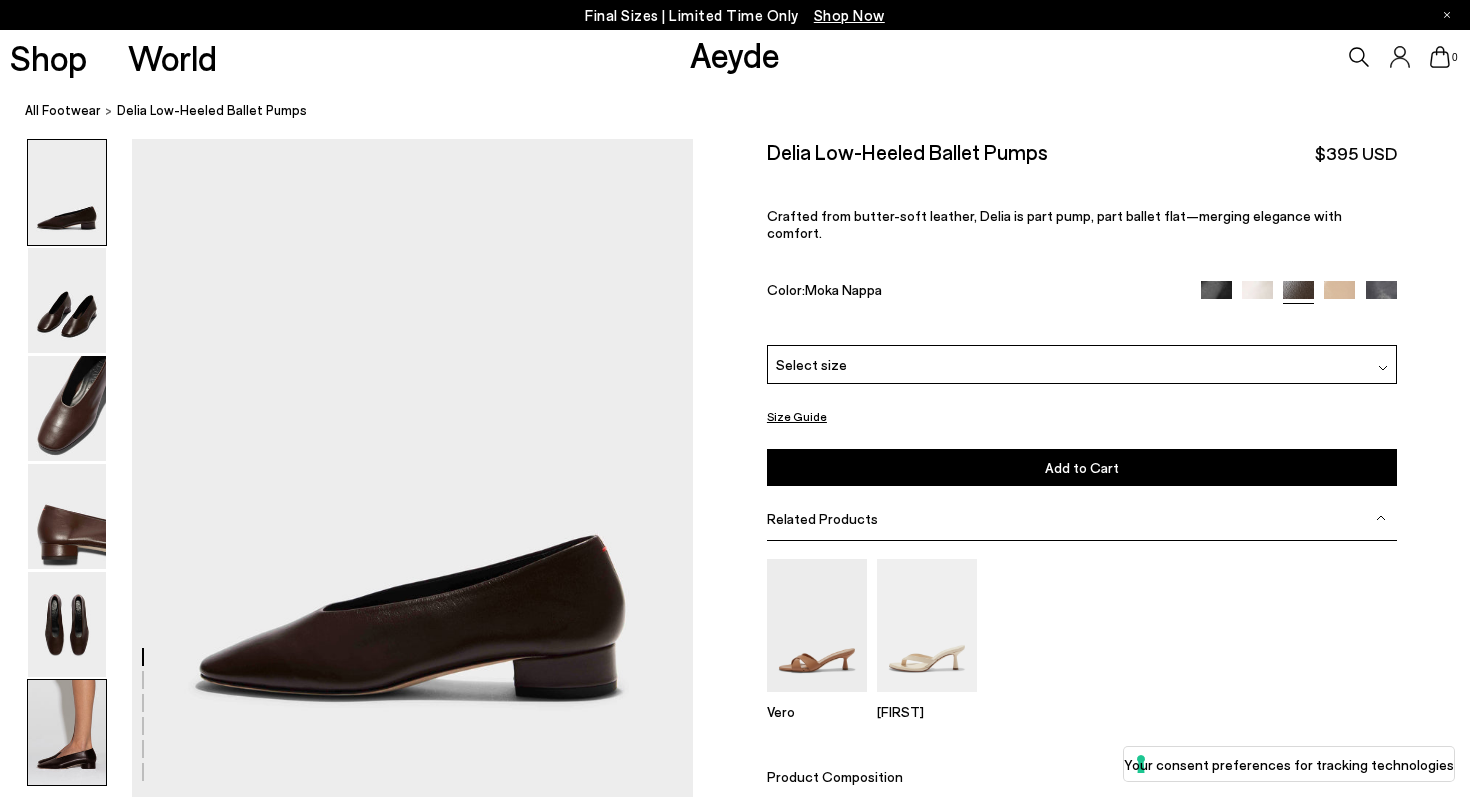 click at bounding box center (67, 732) 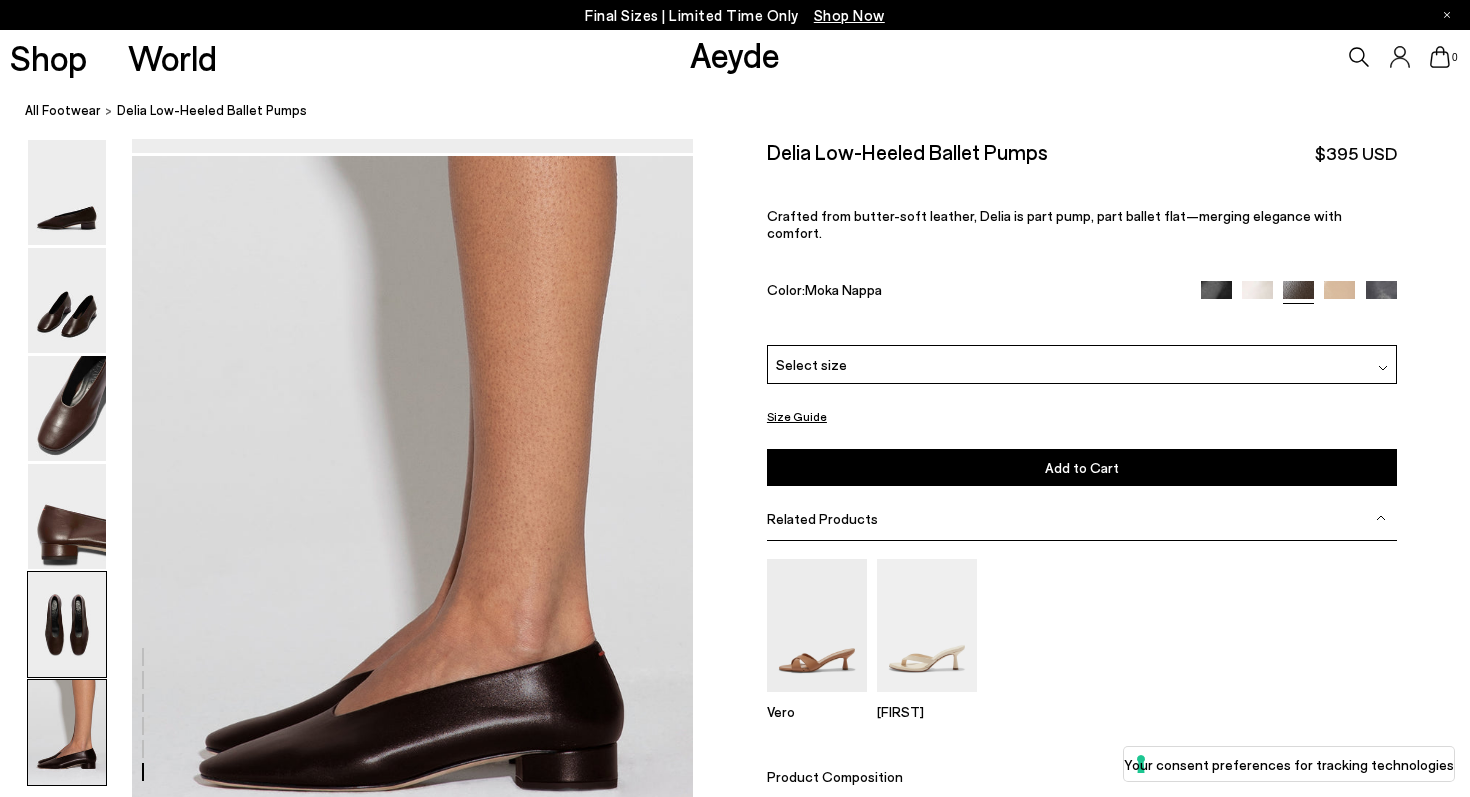 scroll, scrollTop: 3806, scrollLeft: 0, axis: vertical 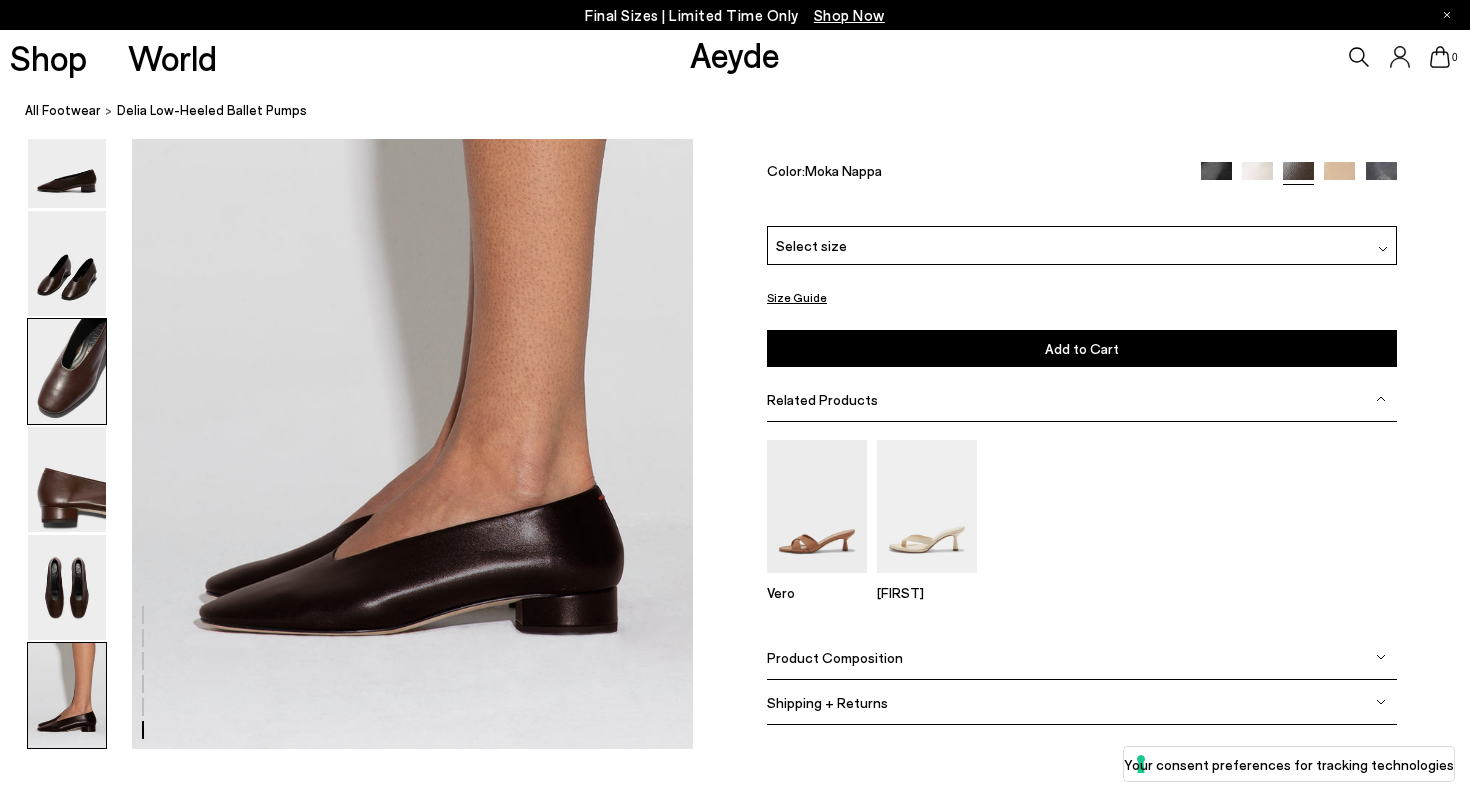 click at bounding box center (67, 371) 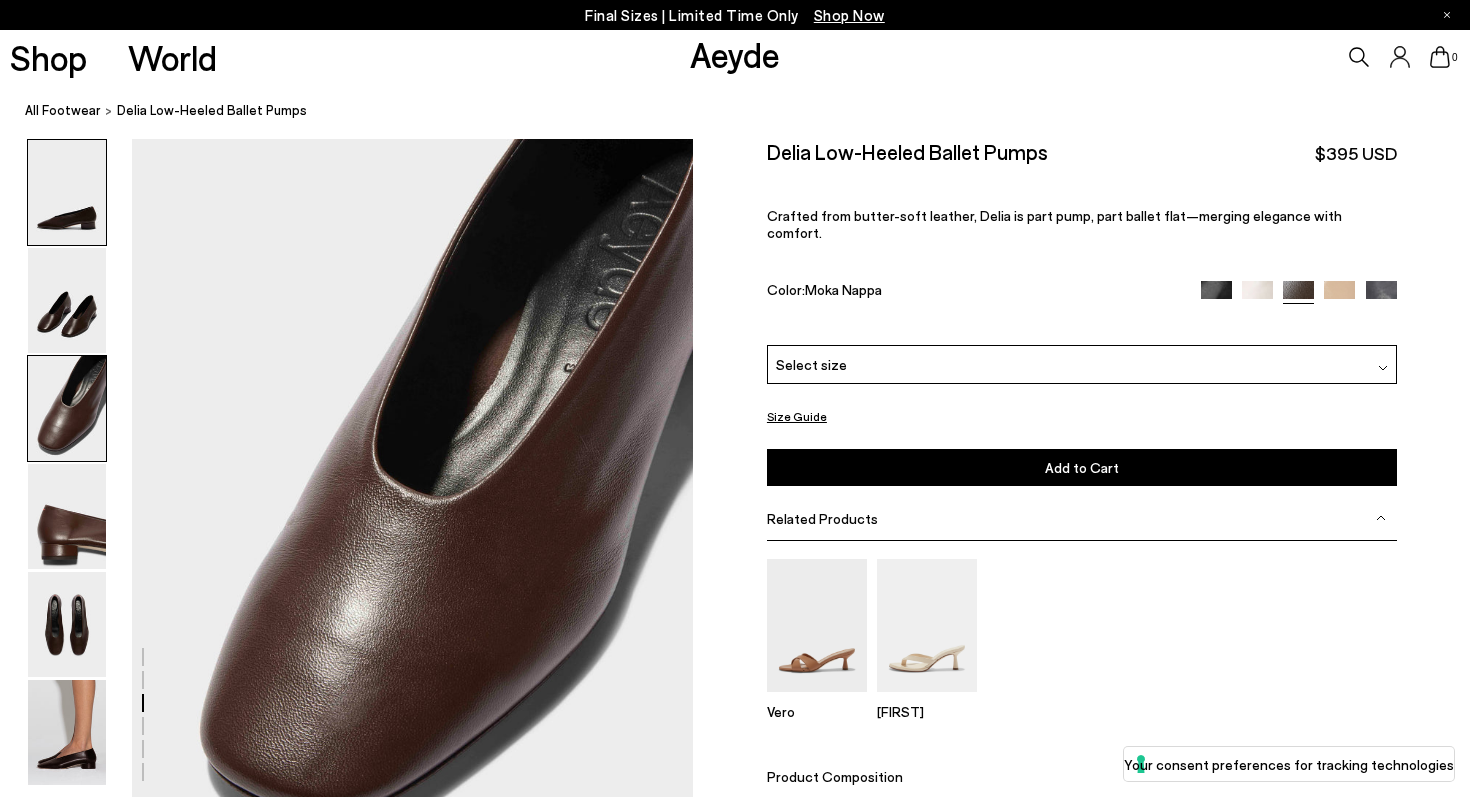click at bounding box center (67, 192) 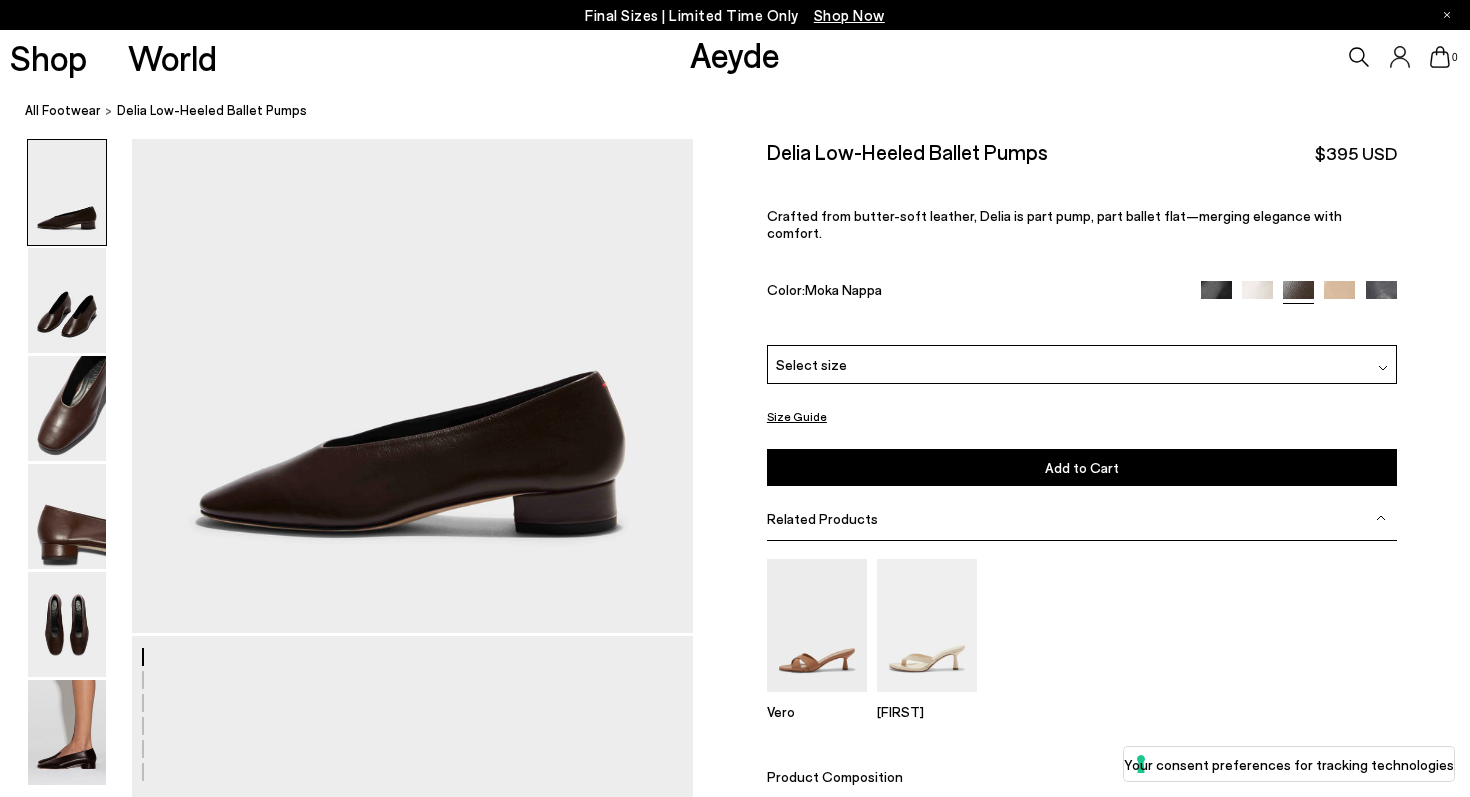 scroll, scrollTop: 0, scrollLeft: 0, axis: both 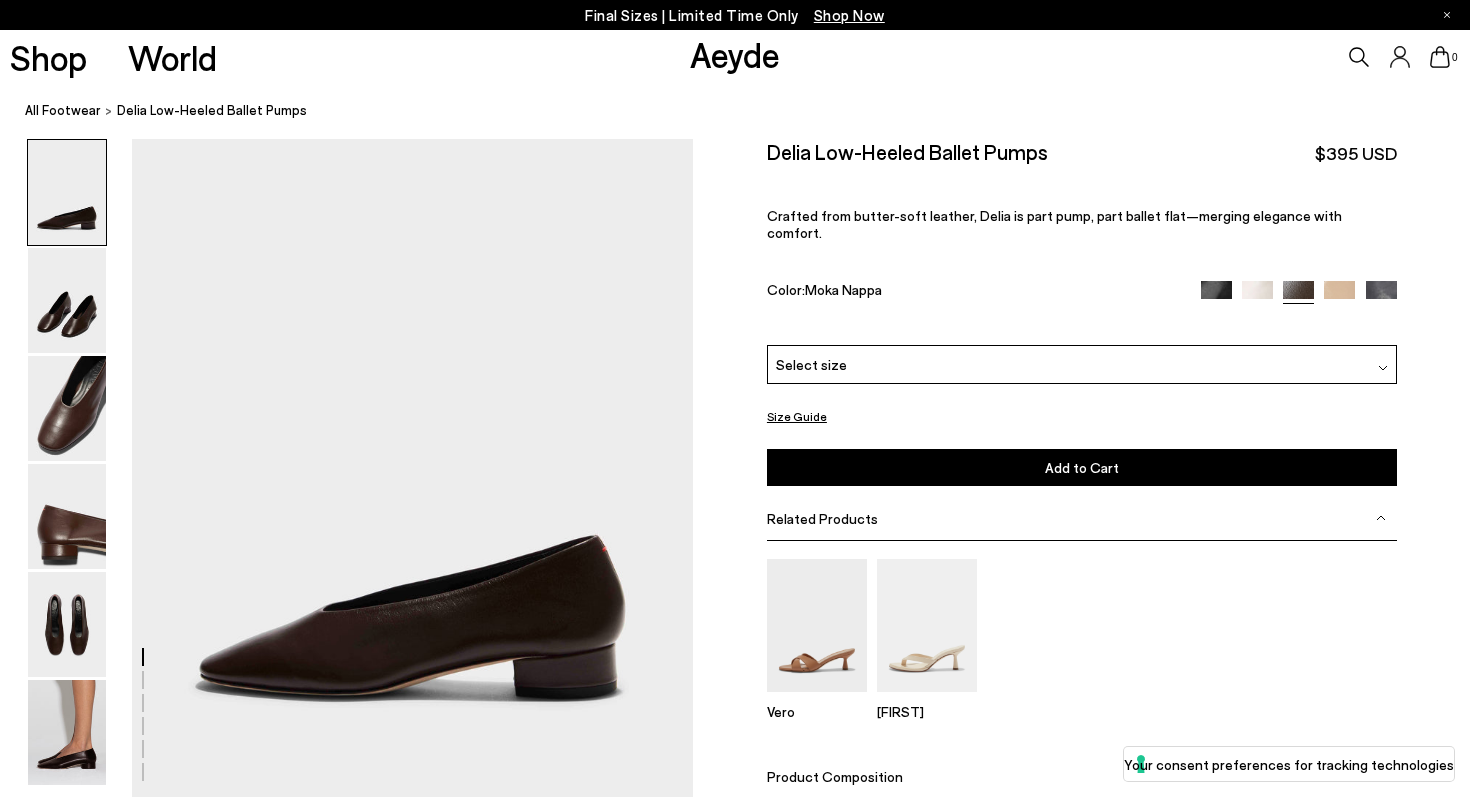 click at bounding box center [1257, 296] 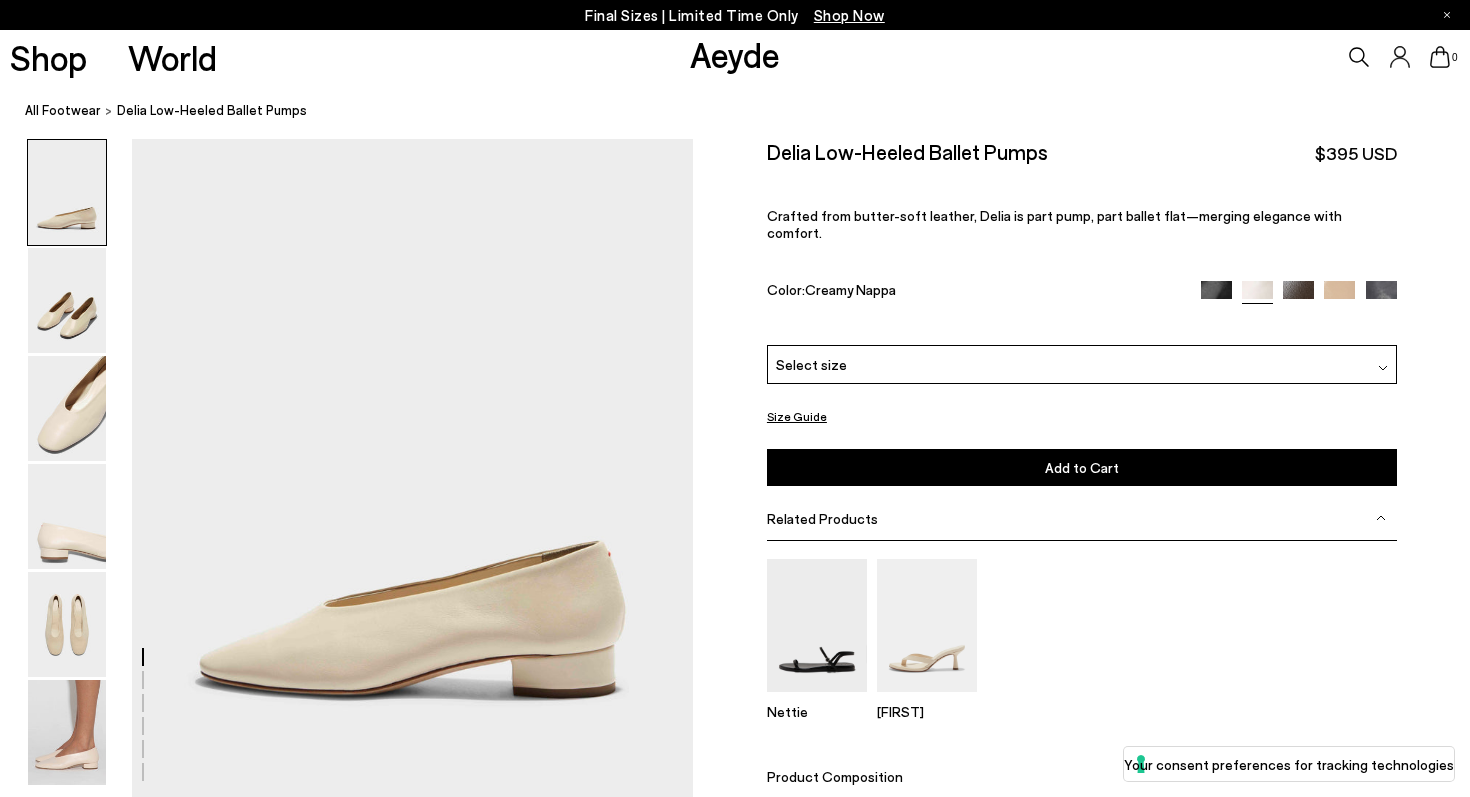 scroll, scrollTop: 0, scrollLeft: 0, axis: both 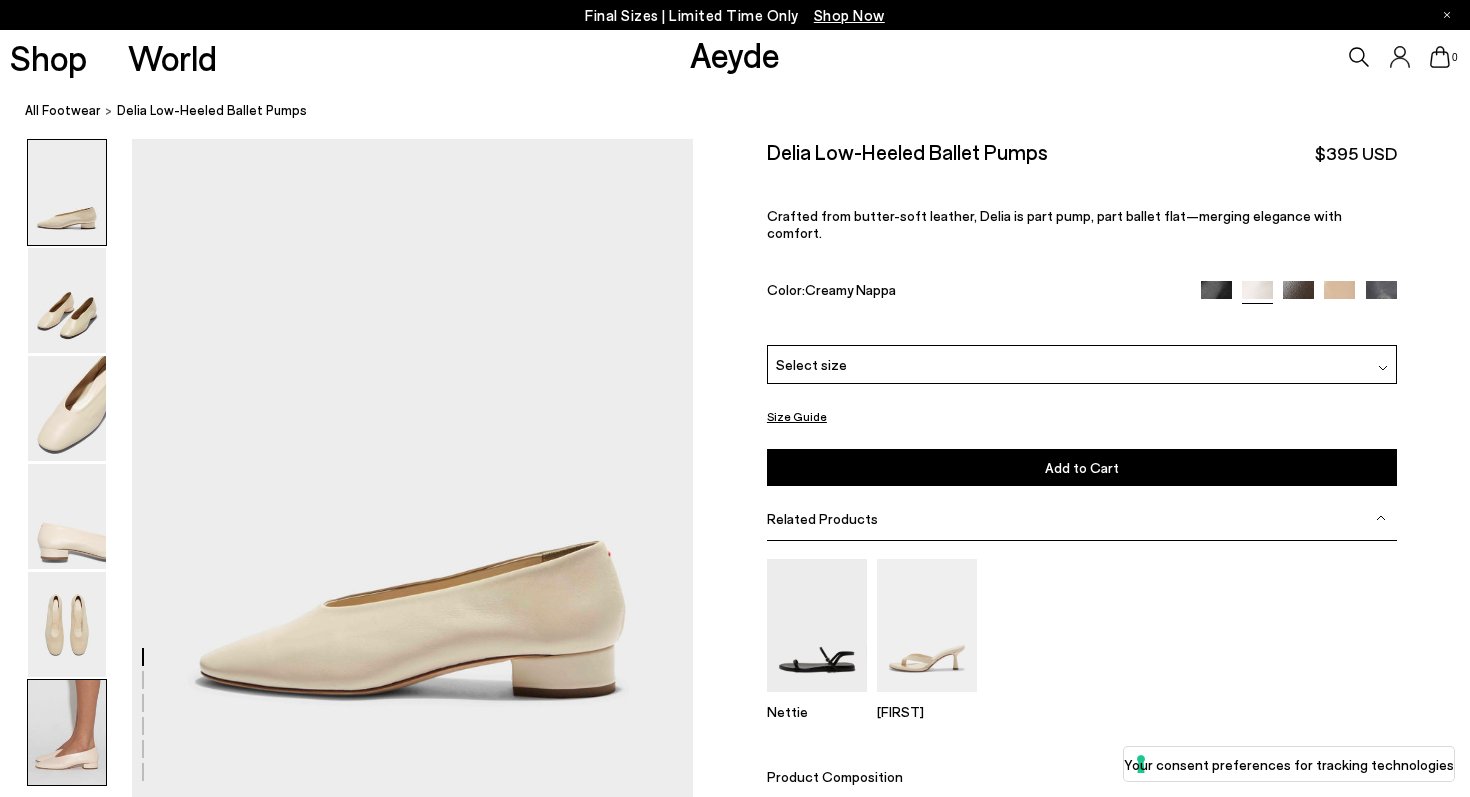 click at bounding box center [67, 732] 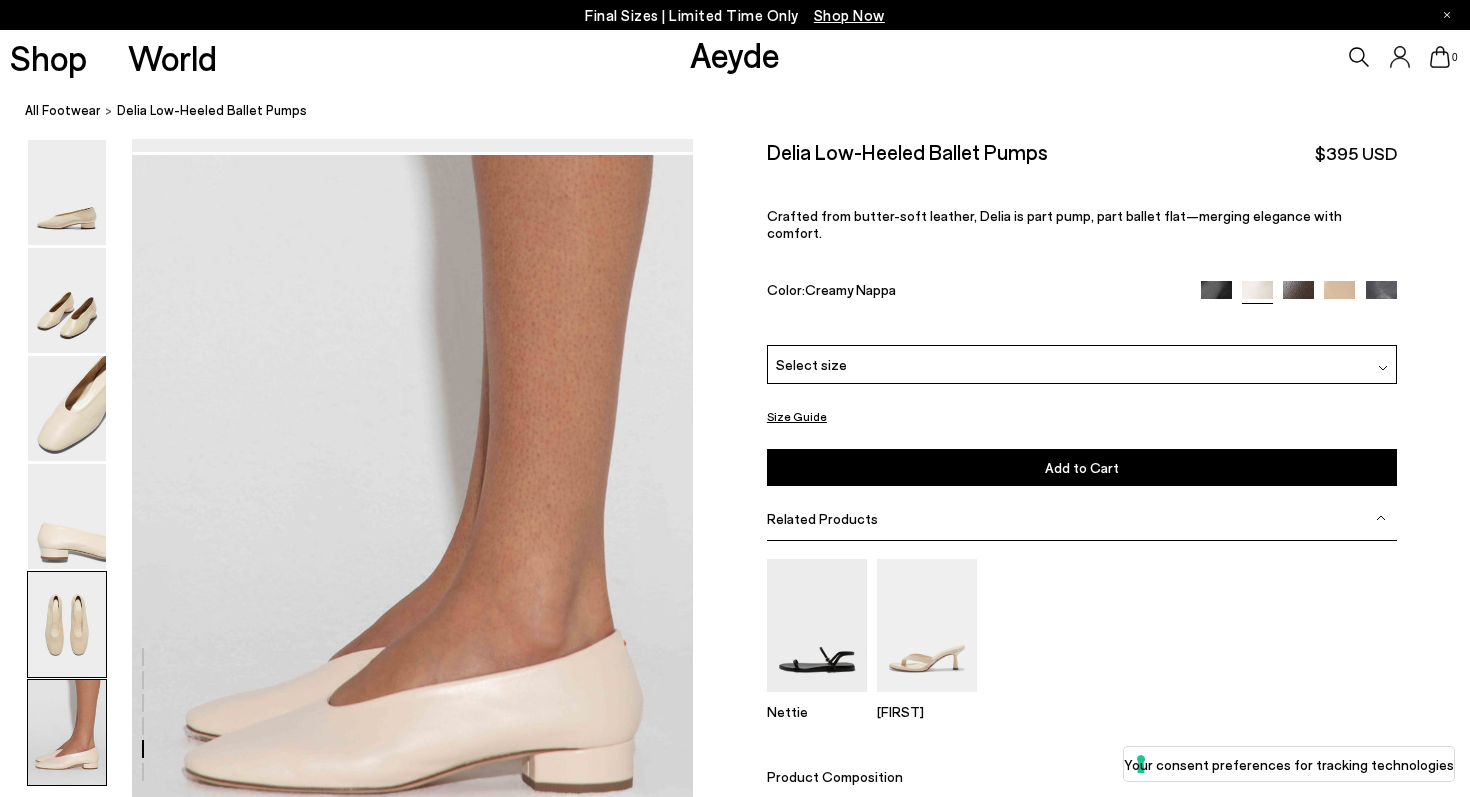 scroll, scrollTop: 3806, scrollLeft: 0, axis: vertical 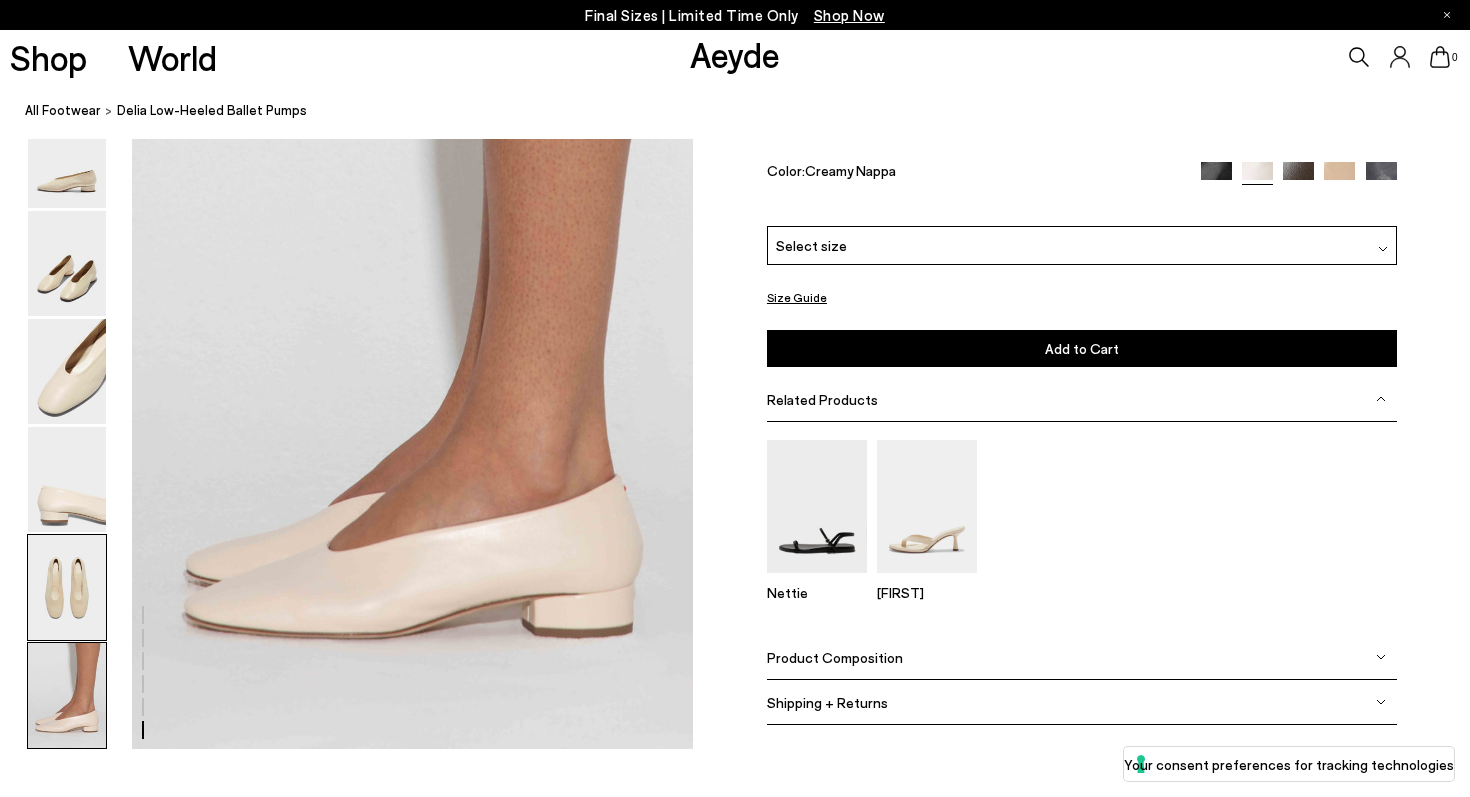 click at bounding box center [67, 587] 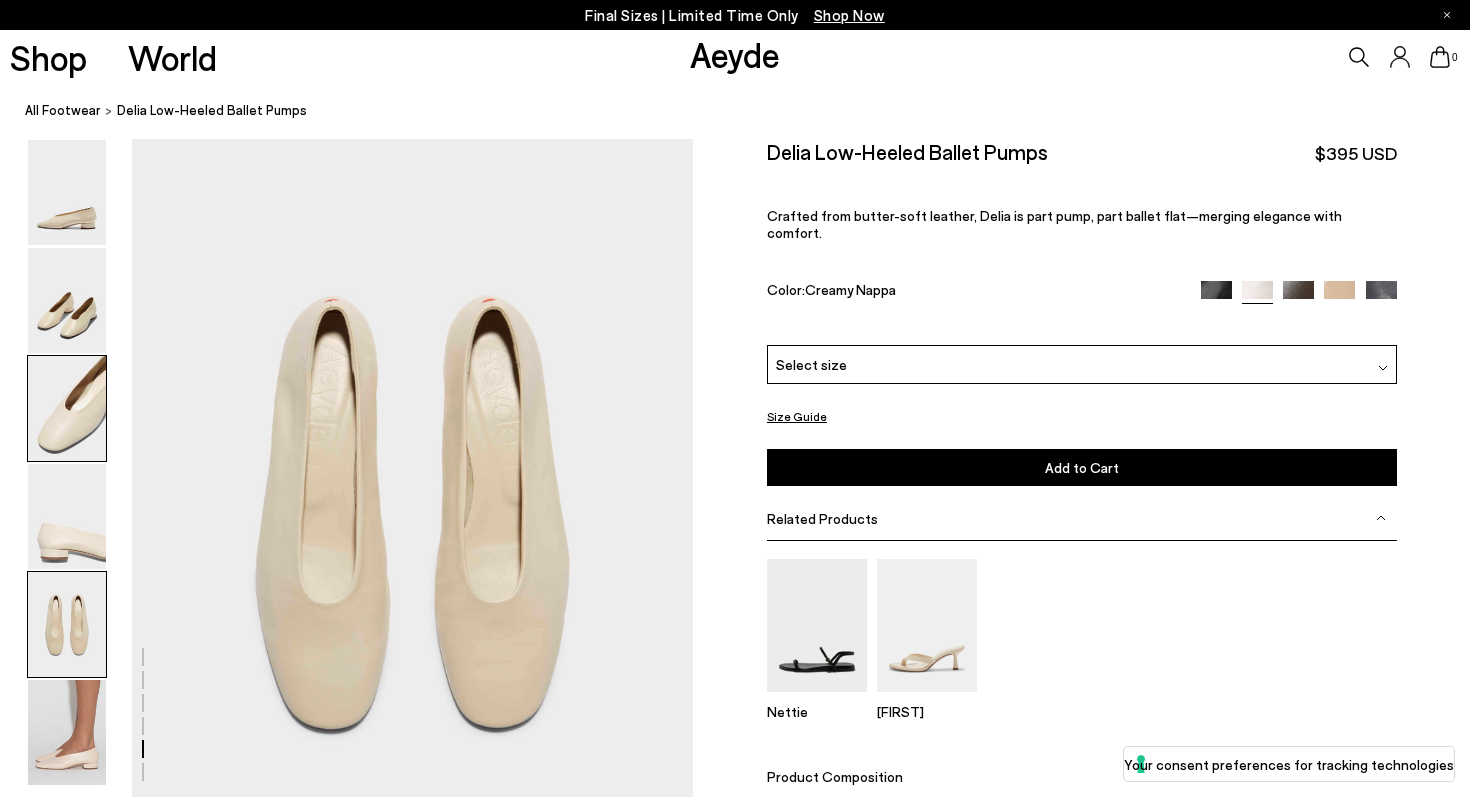 click at bounding box center [67, 408] 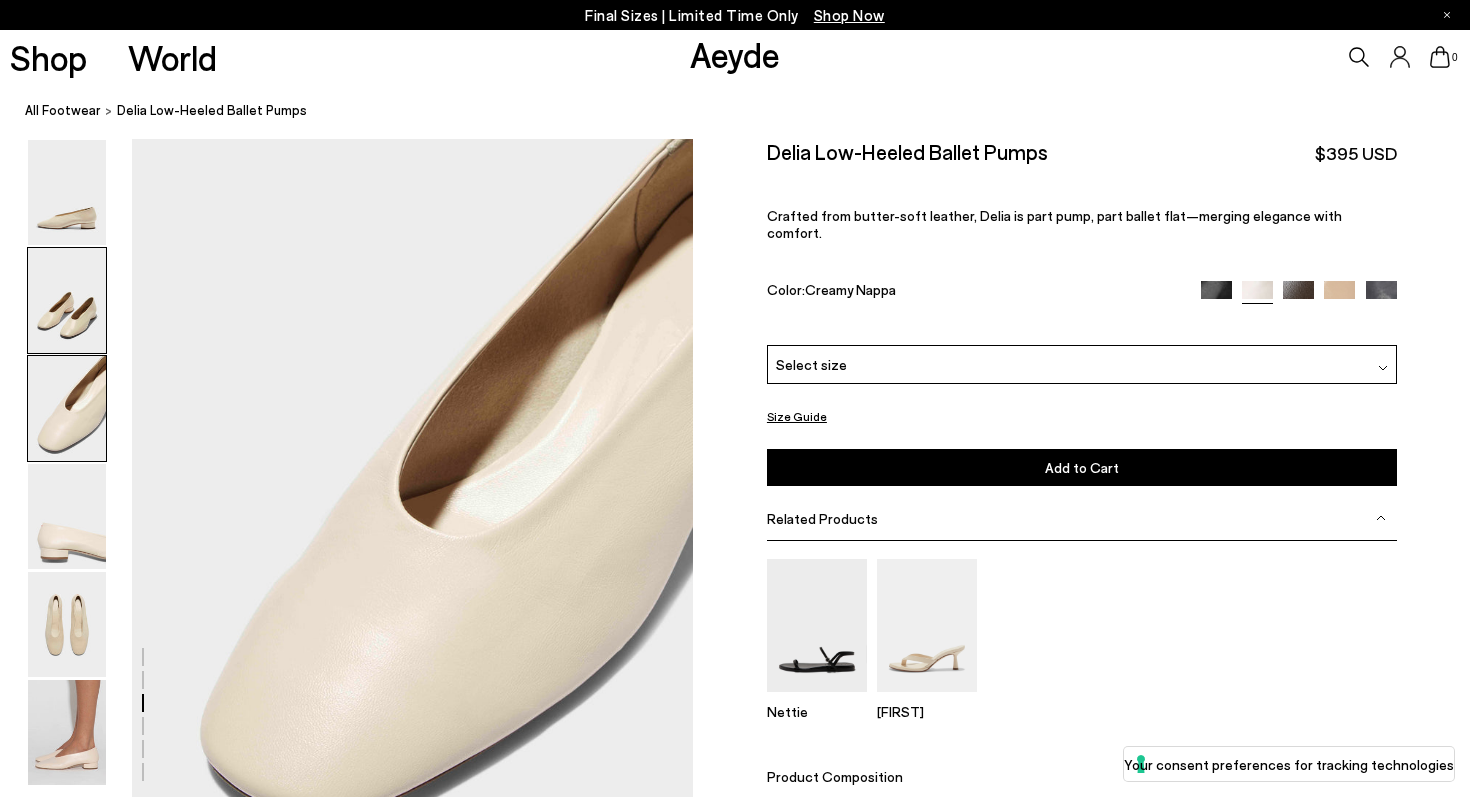 click at bounding box center [67, 300] 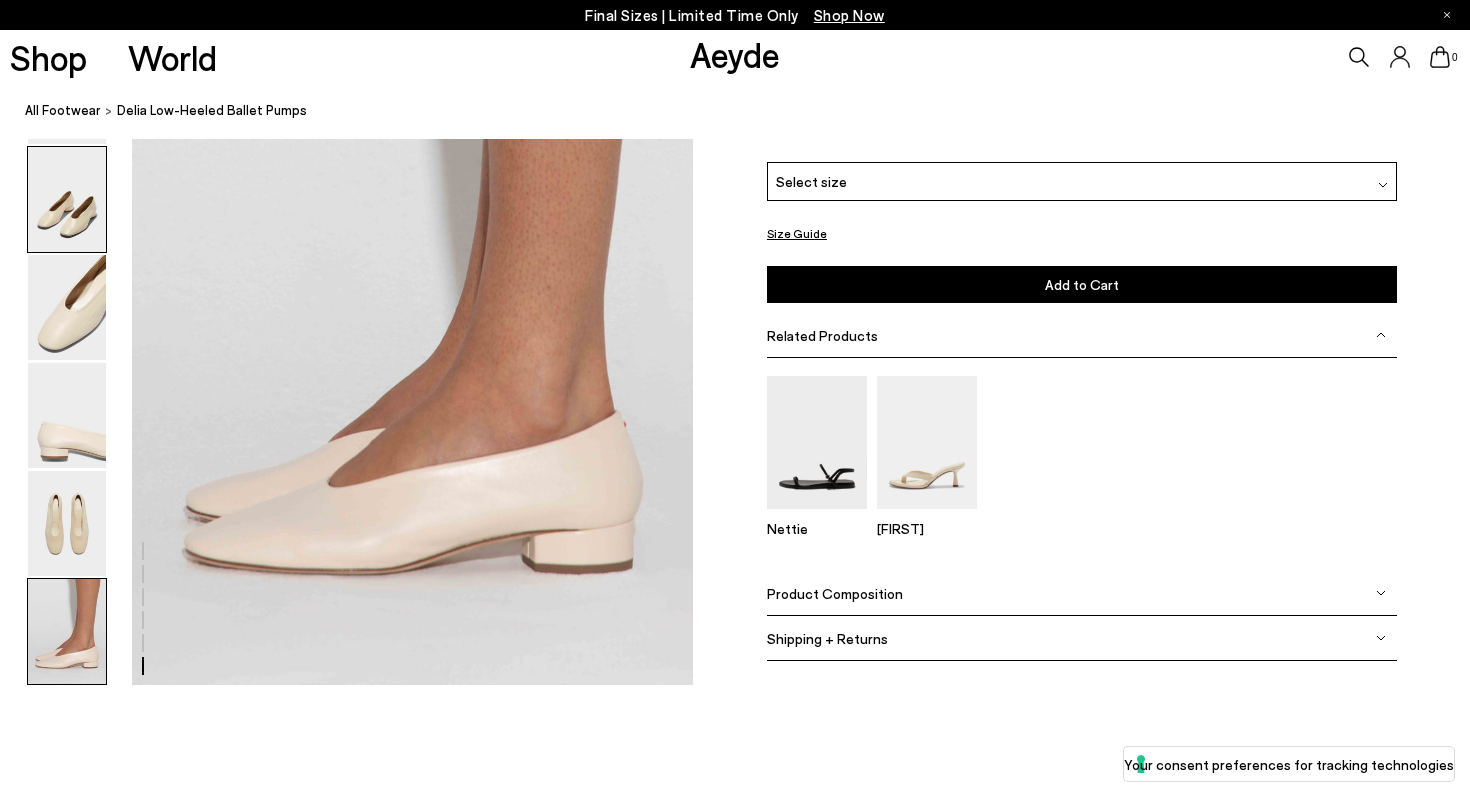 scroll, scrollTop: 3863, scrollLeft: 0, axis: vertical 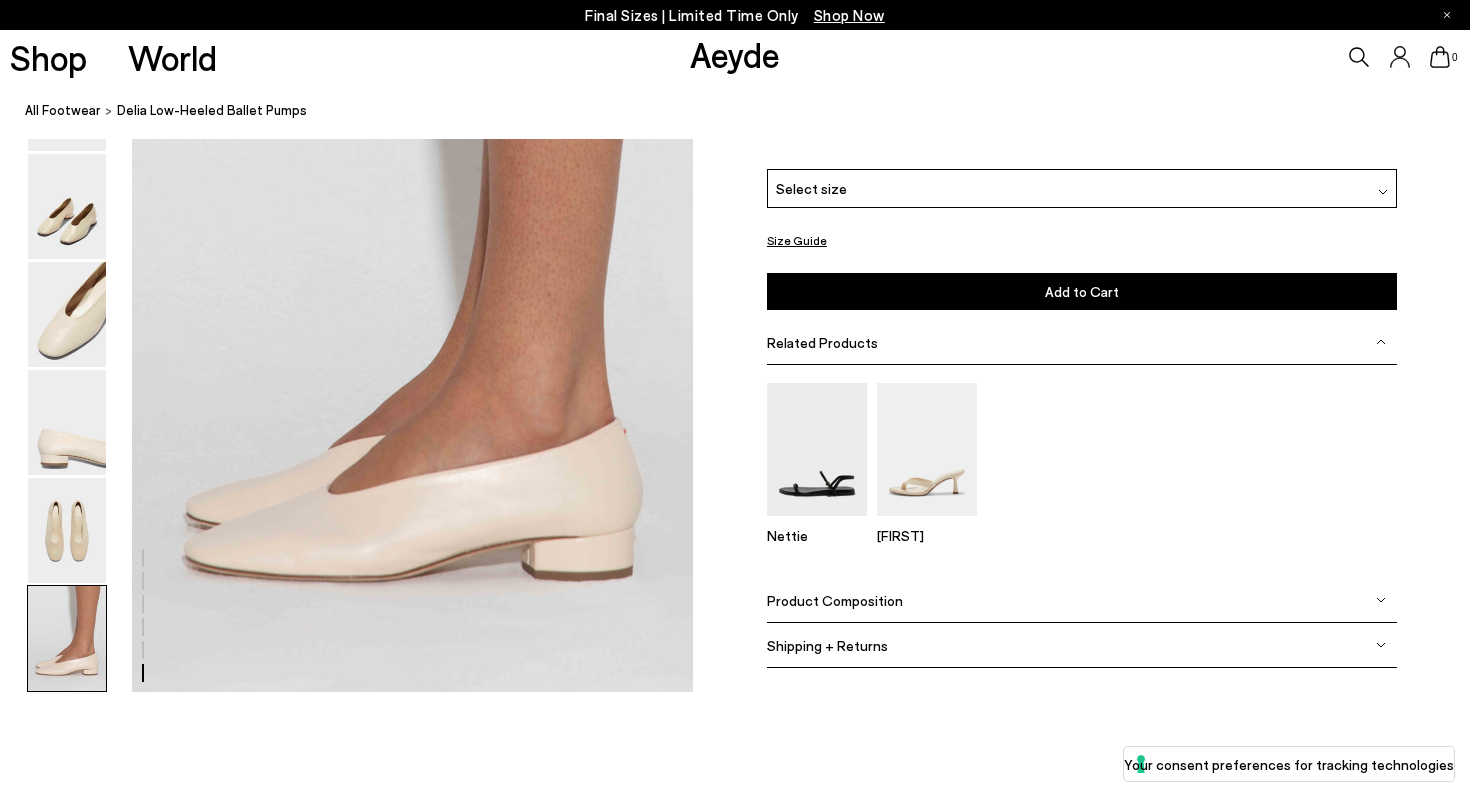 click at bounding box center [1339, 120] 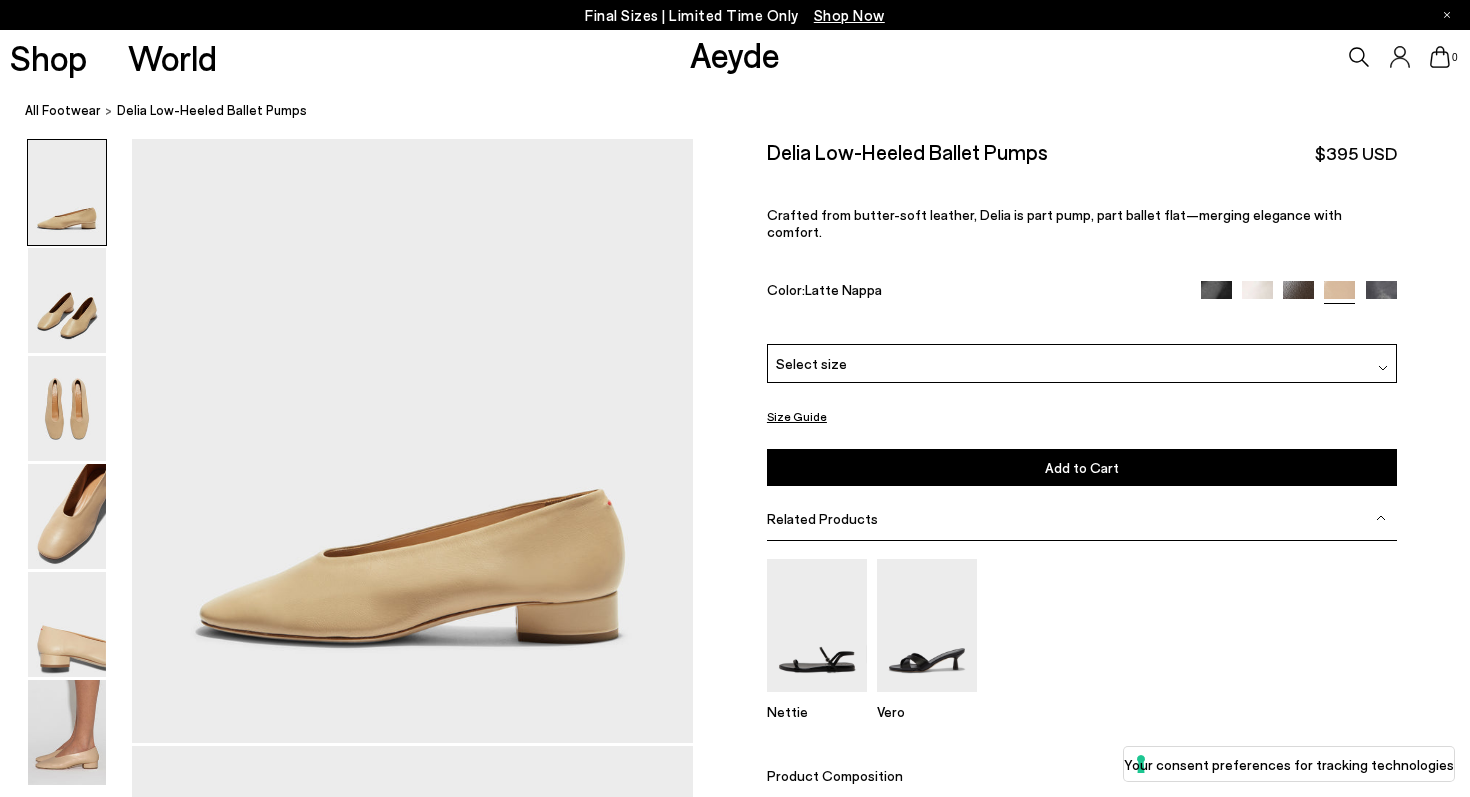 scroll, scrollTop: 0, scrollLeft: 0, axis: both 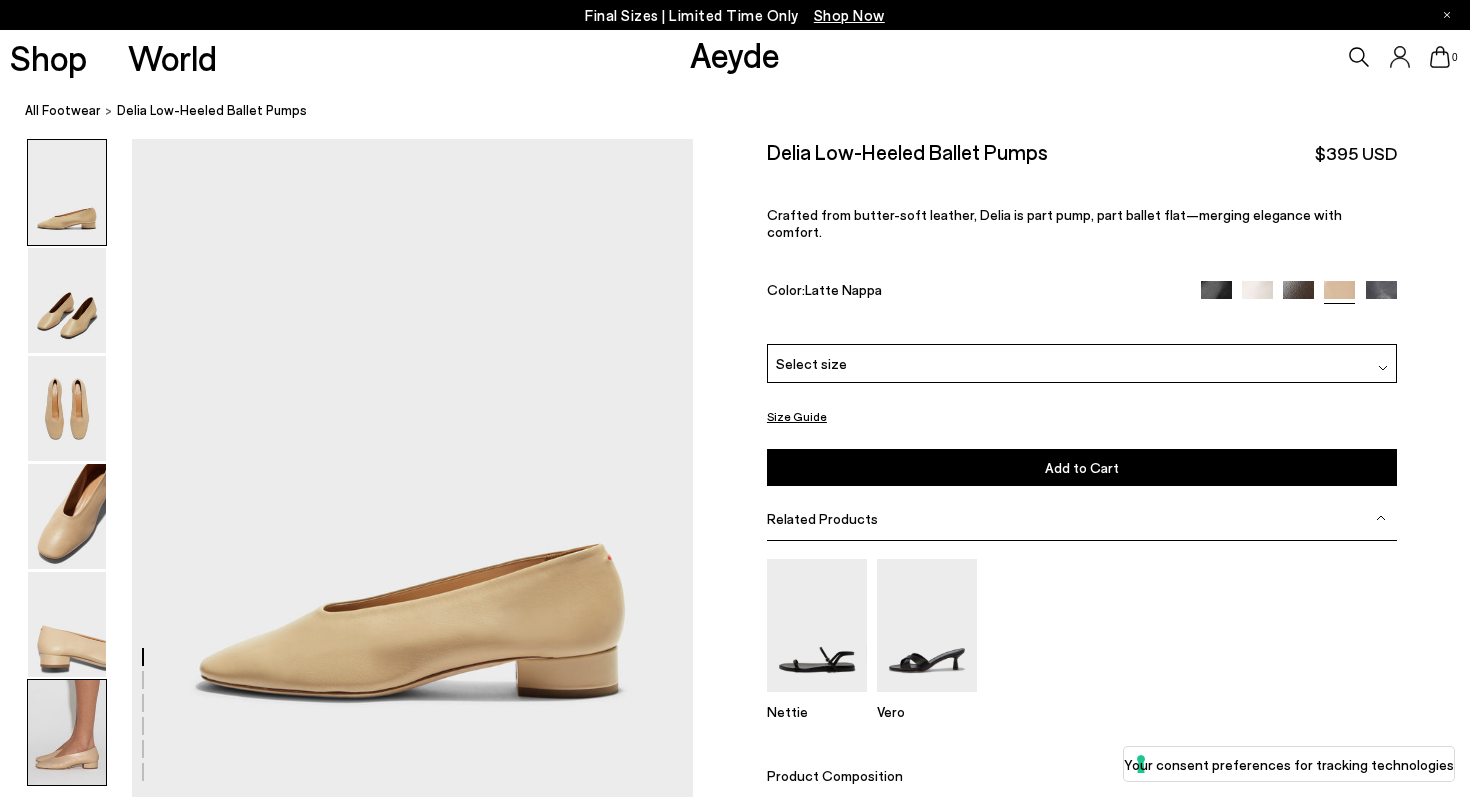 click at bounding box center (67, 732) 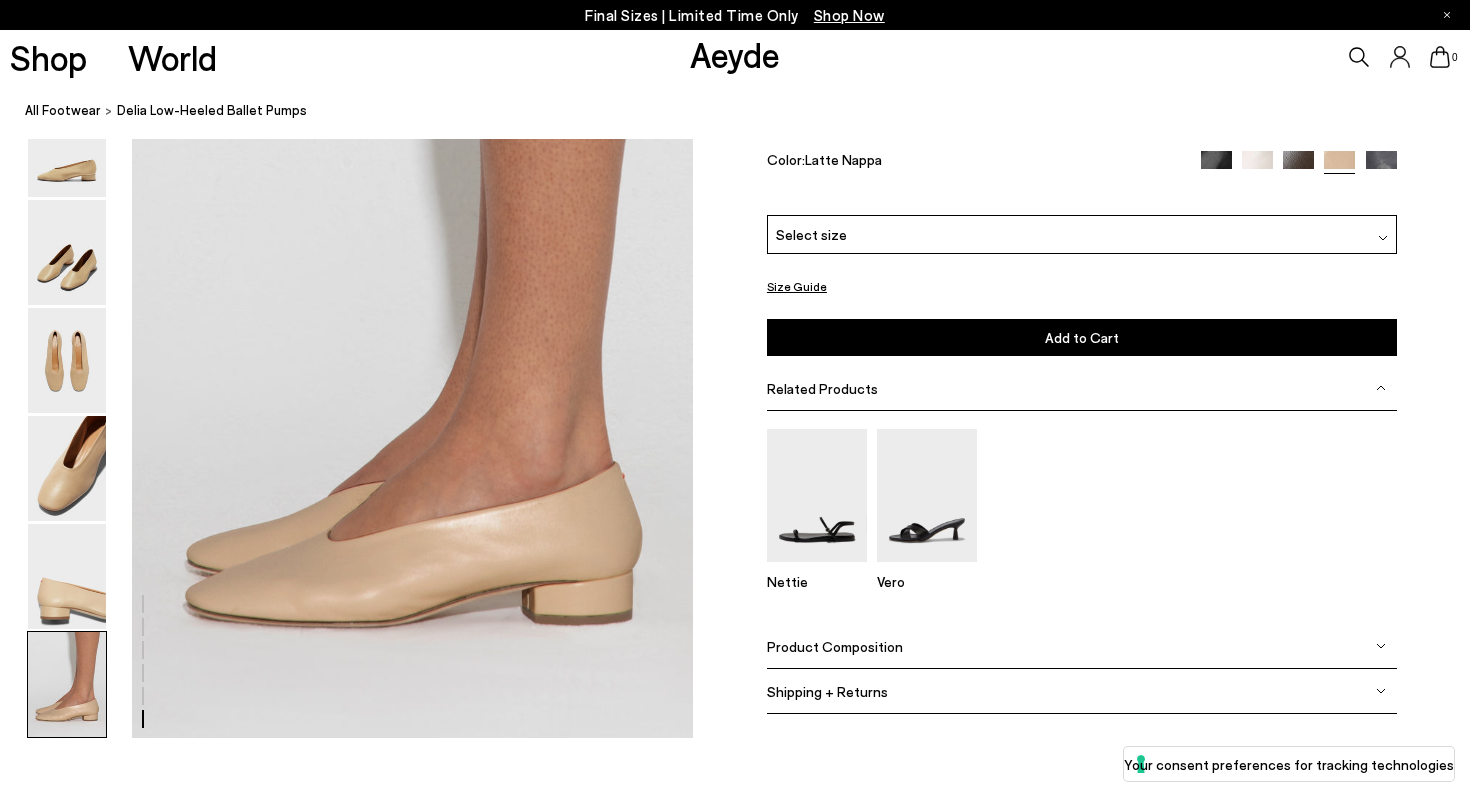 scroll, scrollTop: 3819, scrollLeft: 0, axis: vertical 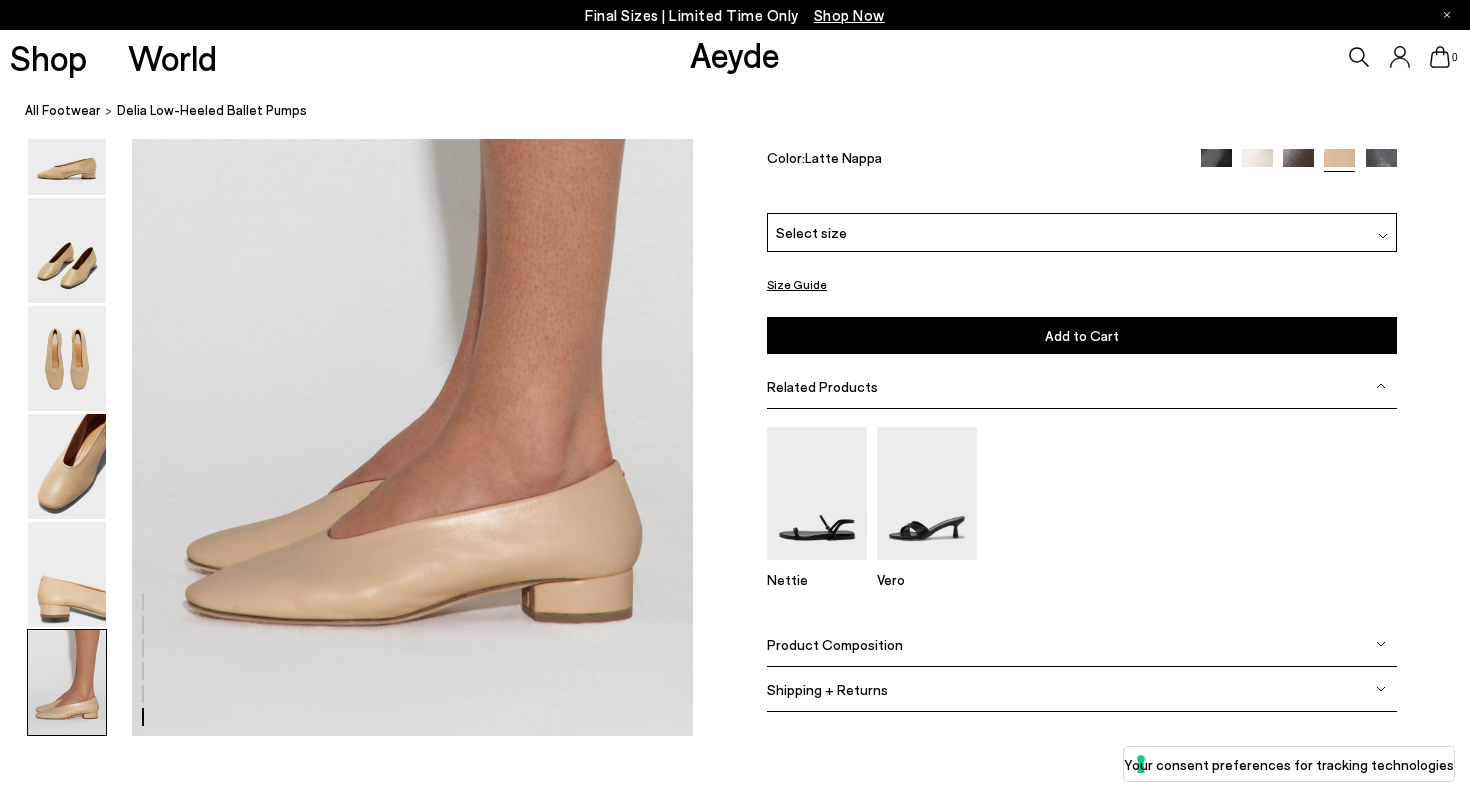 click at bounding box center [1257, 164] 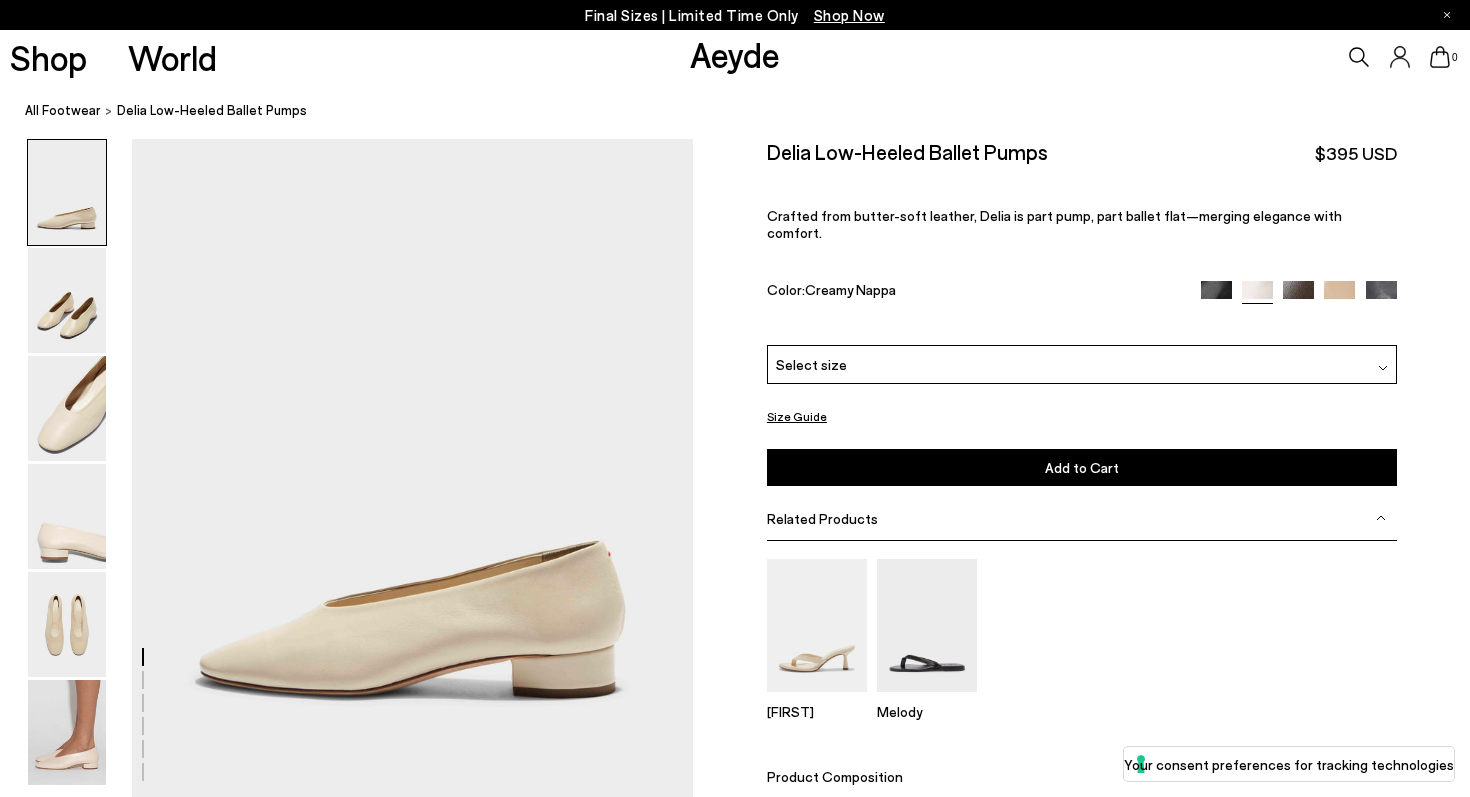 scroll, scrollTop: 0, scrollLeft: 0, axis: both 